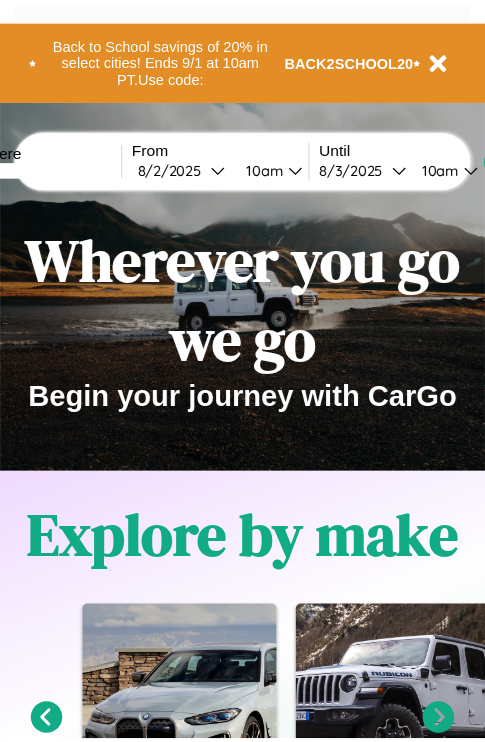 scroll, scrollTop: 0, scrollLeft: 0, axis: both 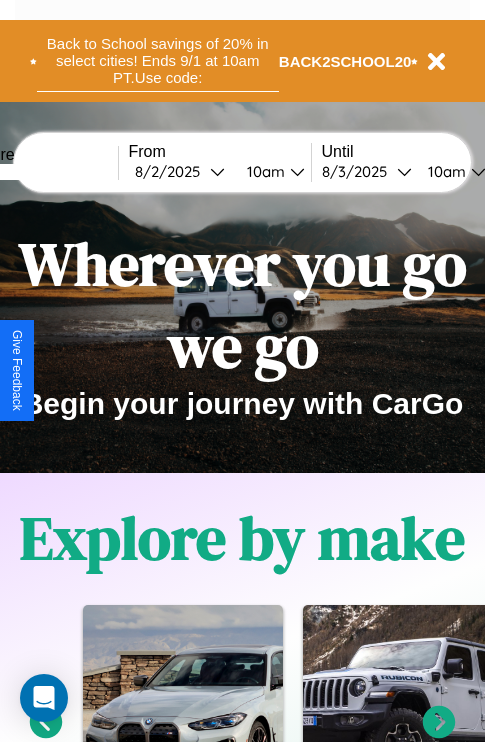 click on "Back to School savings of 20% in select cities! Ends 9/1 at 10am PT.  Use code:" at bounding box center (158, 61) 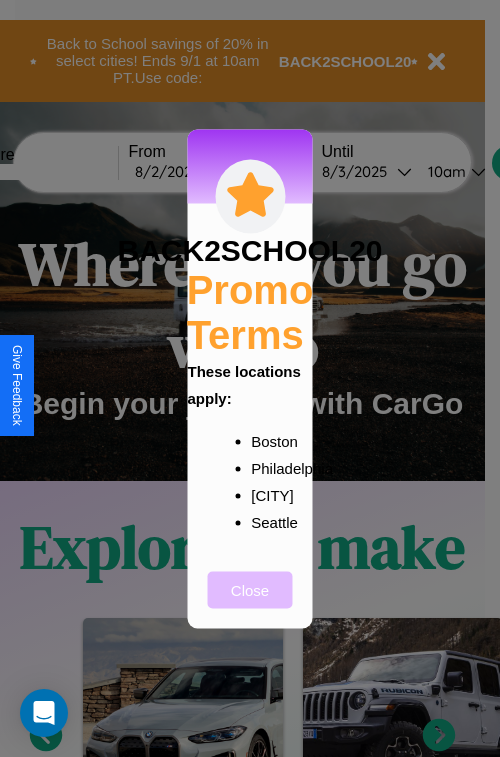 click on "Close" at bounding box center (250, 589) 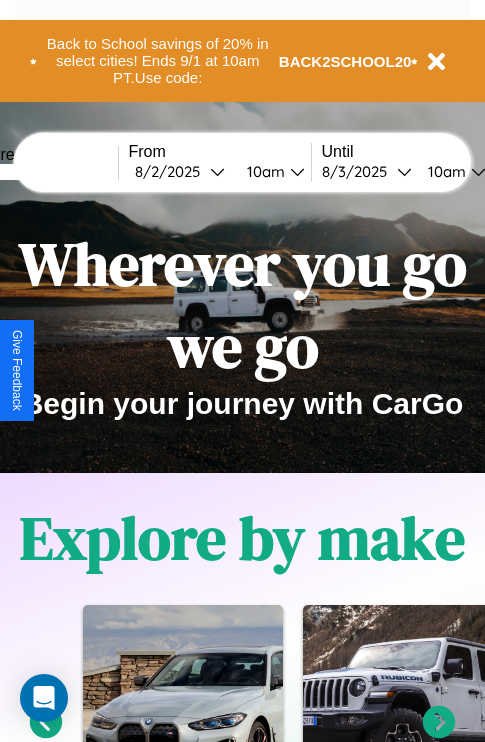 scroll, scrollTop: 1285, scrollLeft: 0, axis: vertical 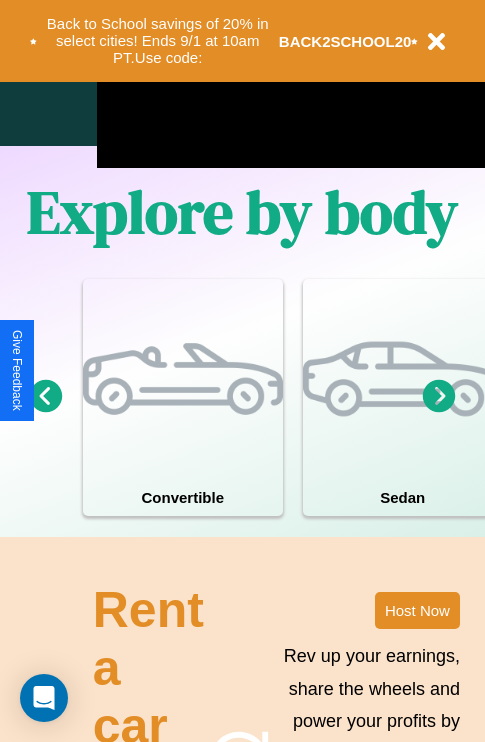 click 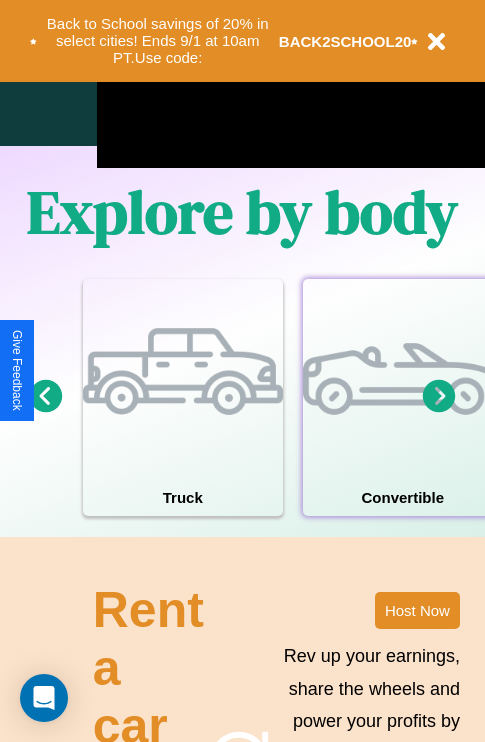 click at bounding box center [403, 379] 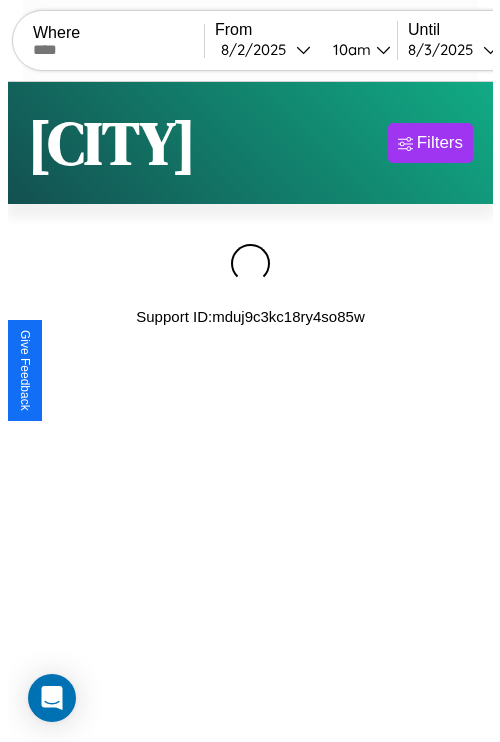 scroll, scrollTop: 0, scrollLeft: 0, axis: both 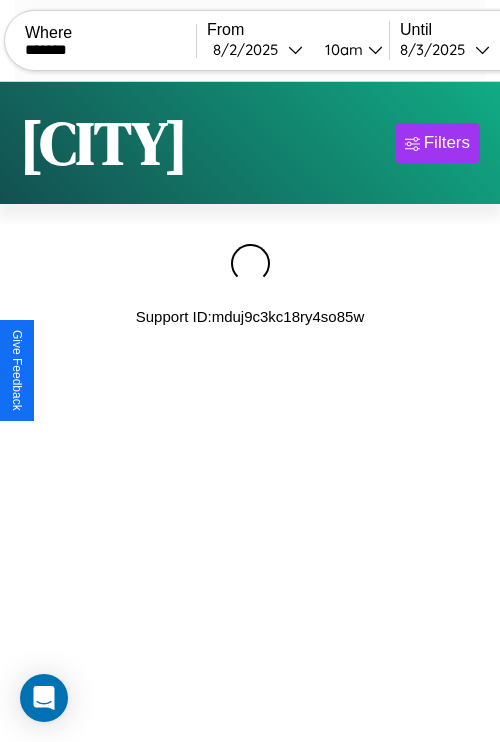 type on "*******" 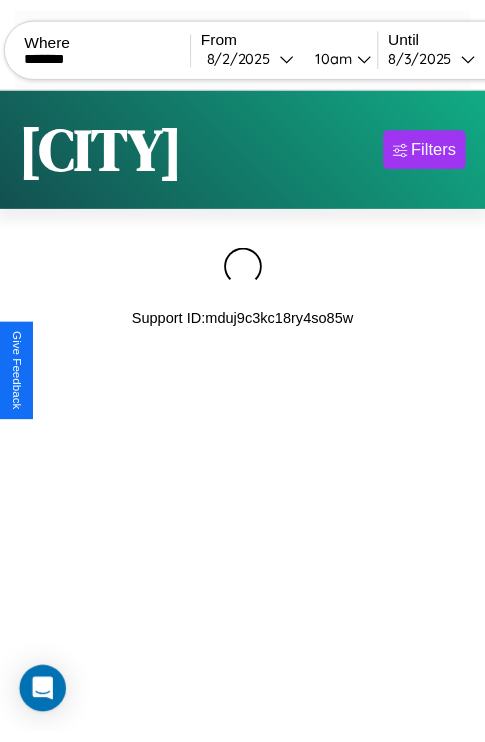 scroll, scrollTop: 0, scrollLeft: 158, axis: horizontal 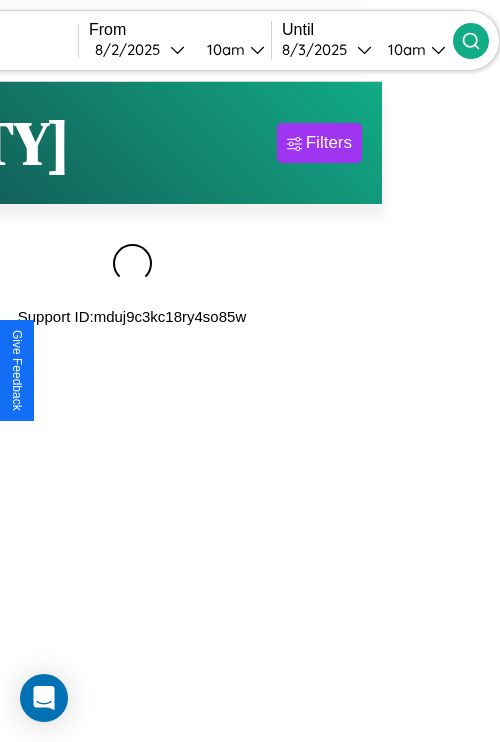 click 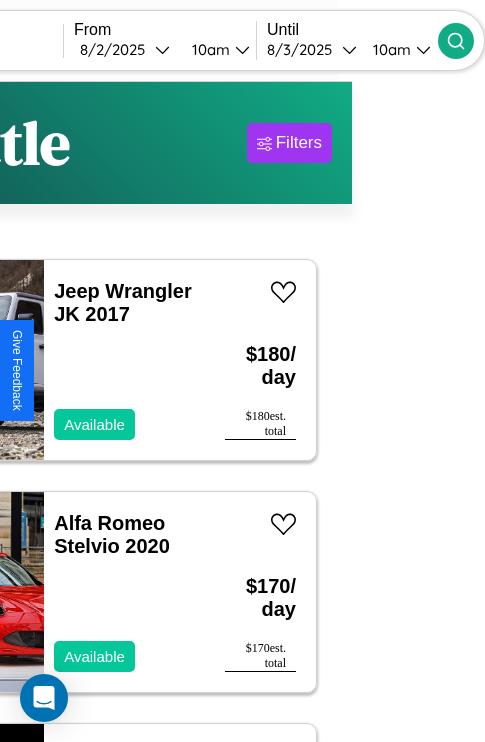 scroll, scrollTop: 68, scrollLeft: 70, axis: both 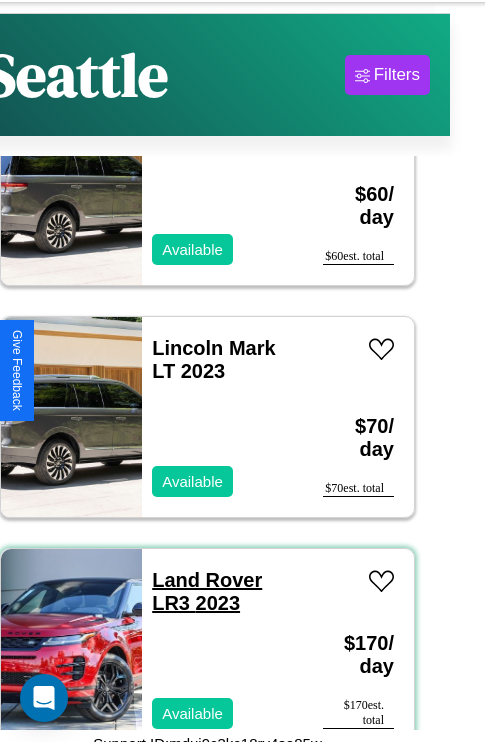 click on "Land Rover   LR3   2023" at bounding box center [207, 591] 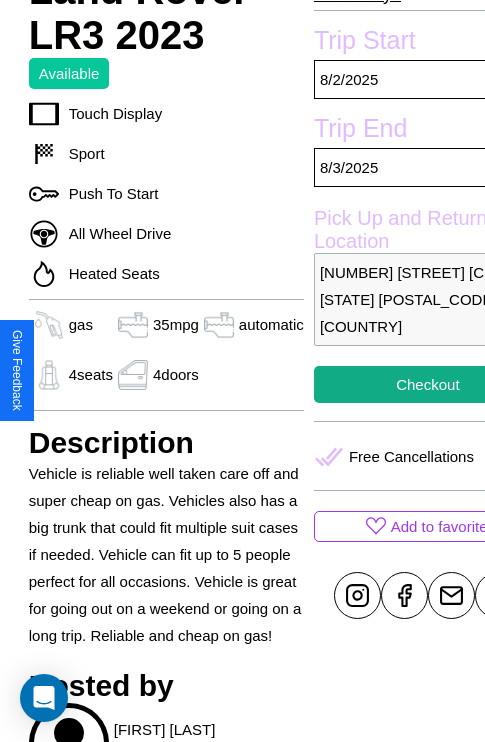 scroll, scrollTop: 696, scrollLeft: 64, axis: both 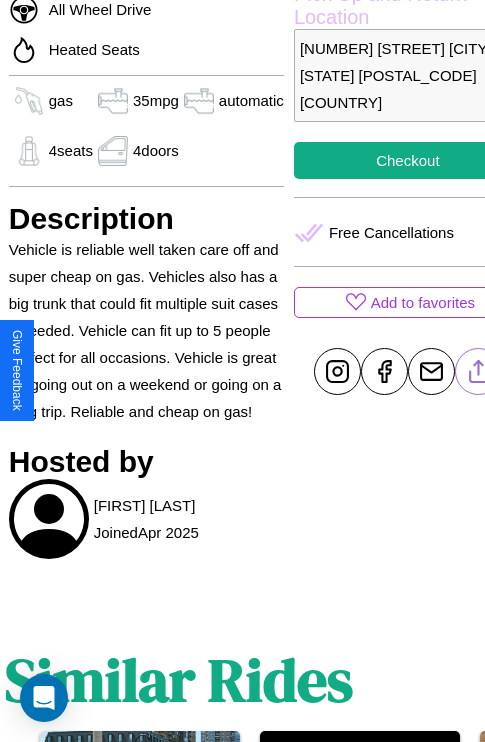 click 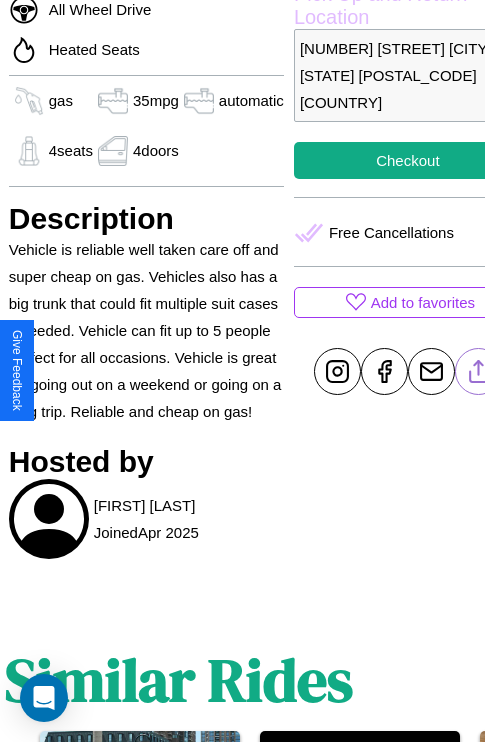 click 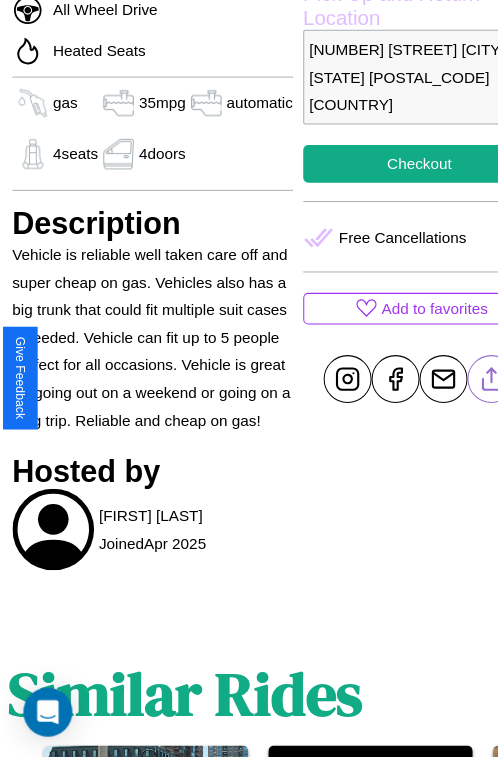 scroll, scrollTop: 627, scrollLeft: 84, axis: both 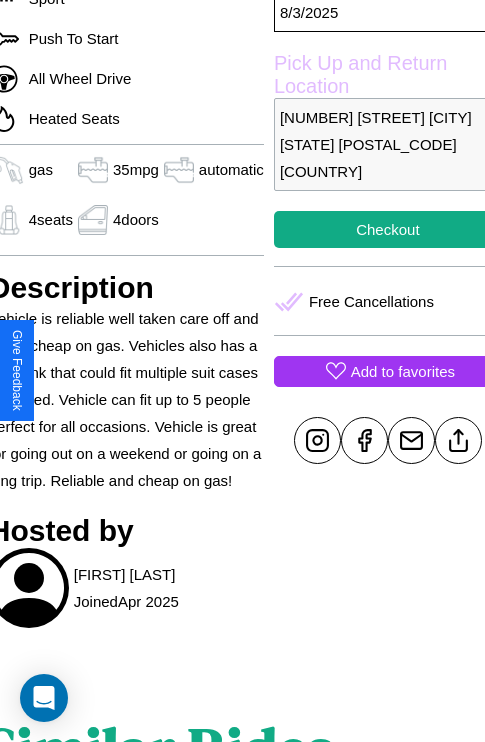 click on "Add to favorites" at bounding box center [403, 371] 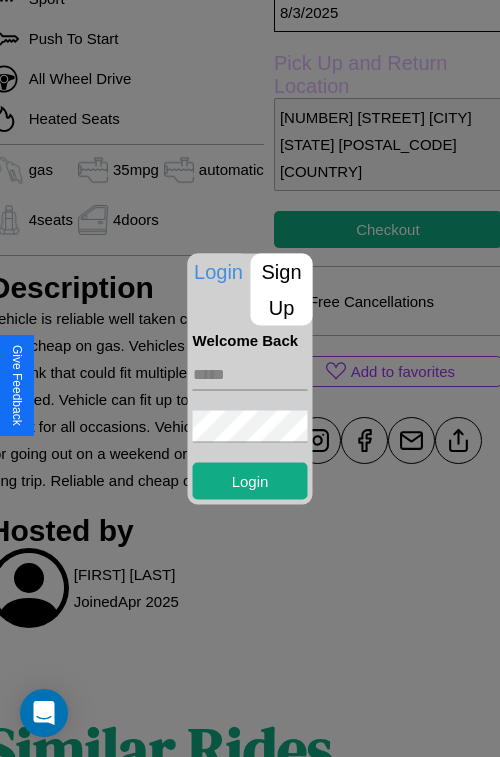 click on "Sign Up" at bounding box center (282, 289) 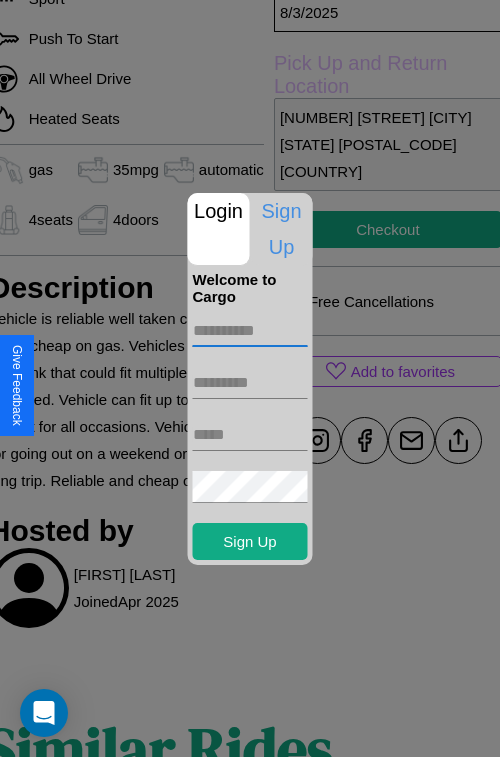 click at bounding box center (250, 331) 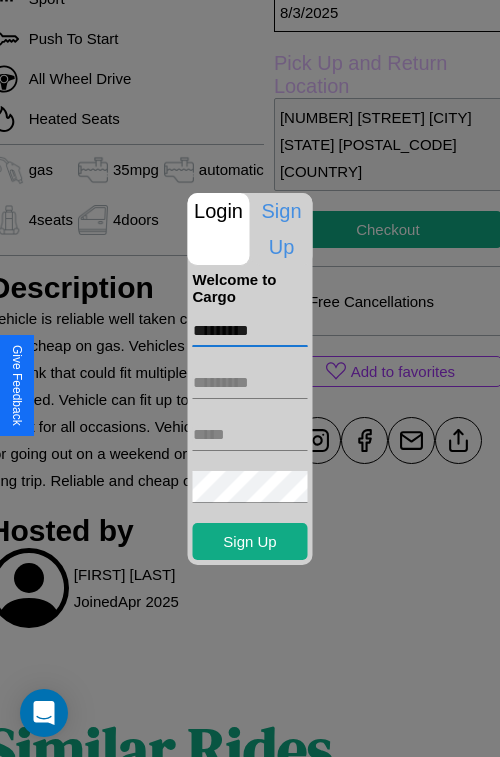type on "*********" 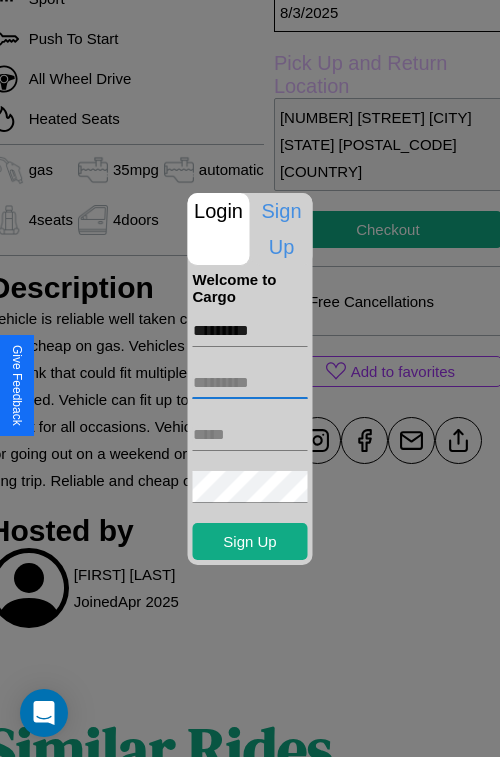 click at bounding box center [250, 383] 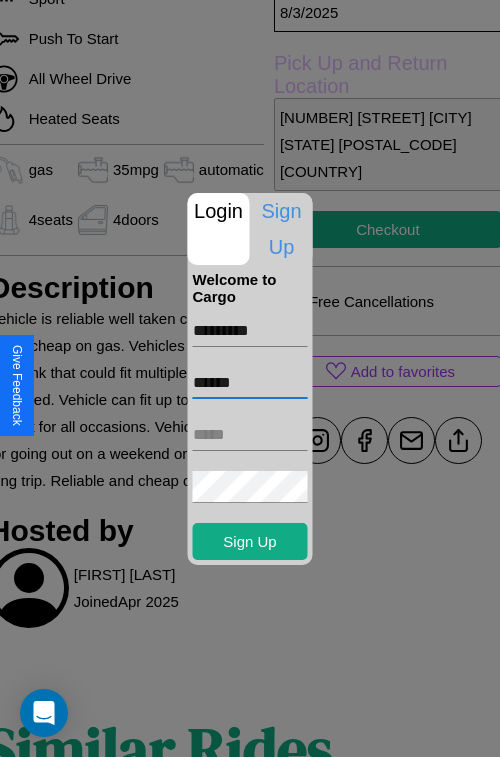 type on "******" 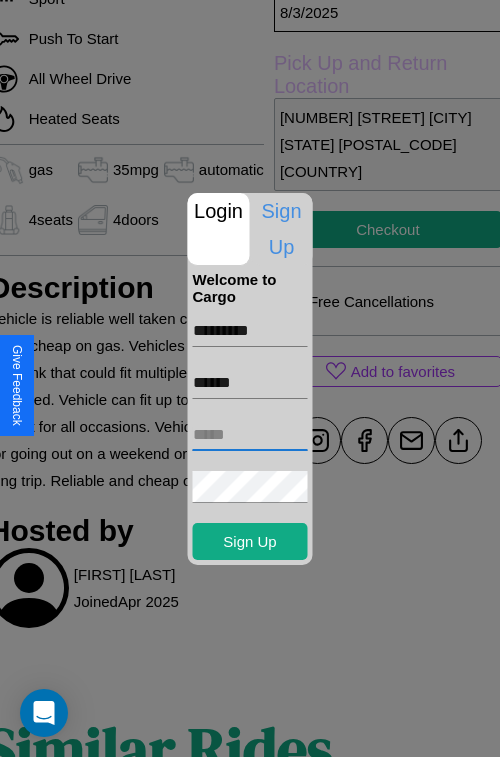 click at bounding box center (250, 435) 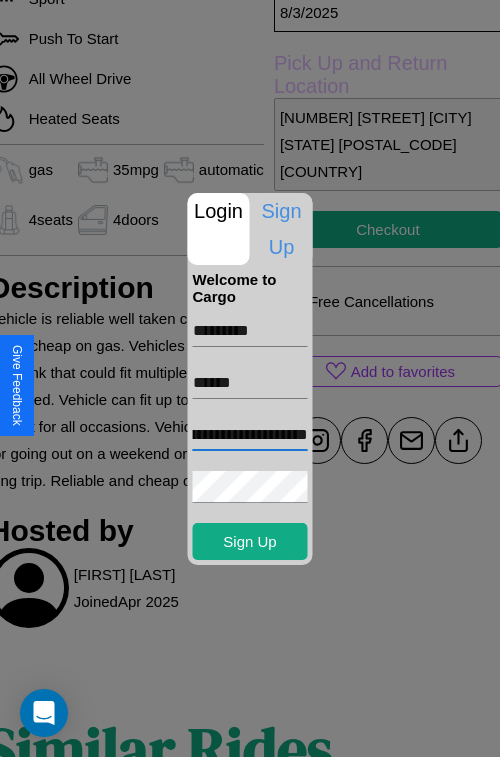 scroll, scrollTop: 0, scrollLeft: 106, axis: horizontal 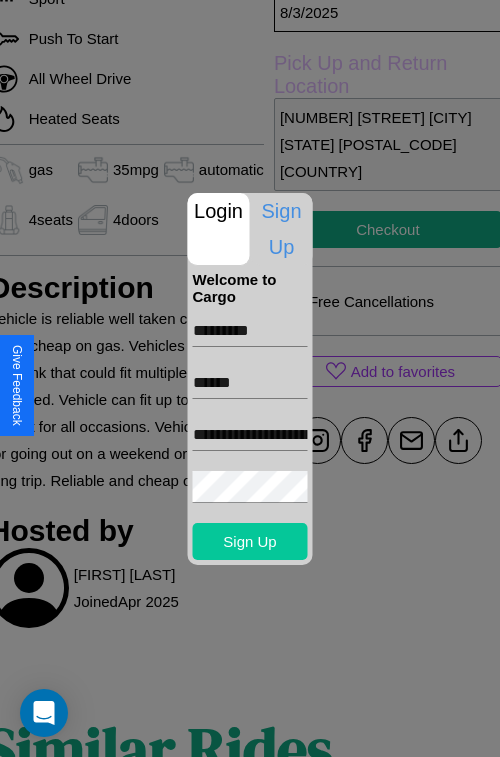 click on "Sign Up" at bounding box center (250, 541) 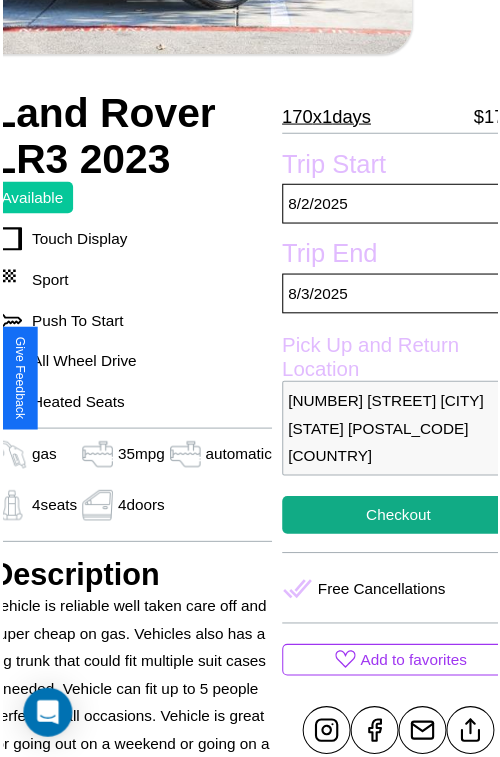 scroll, scrollTop: 180, scrollLeft: 84, axis: both 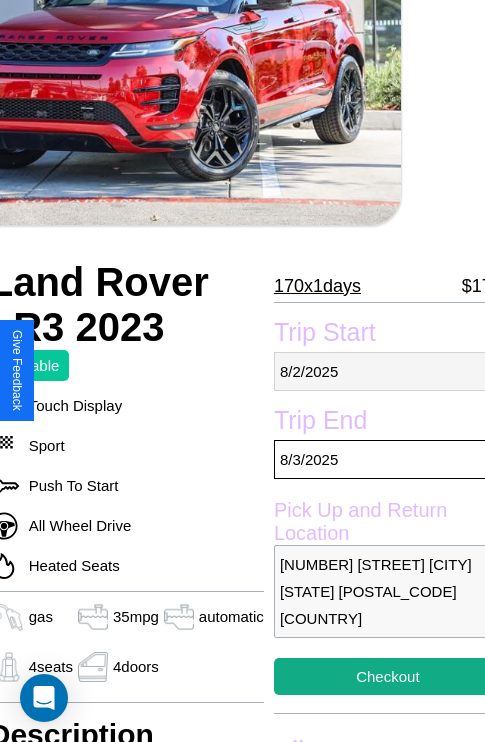 click on "8 / 2 / 2025" at bounding box center [388, 371] 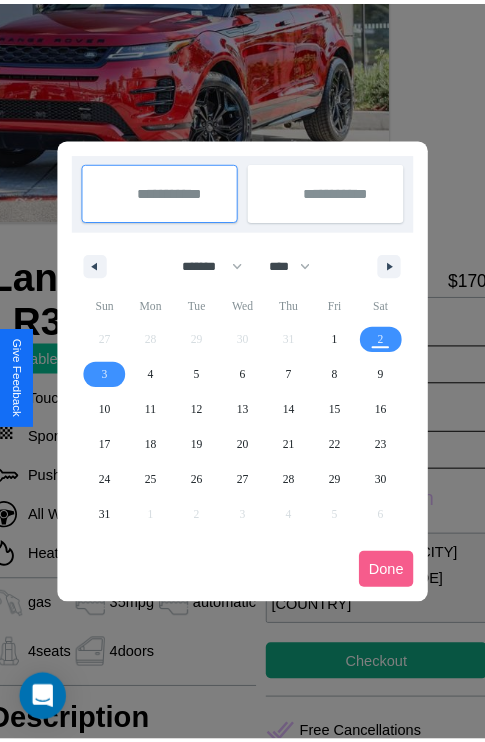 scroll, scrollTop: 0, scrollLeft: 84, axis: horizontal 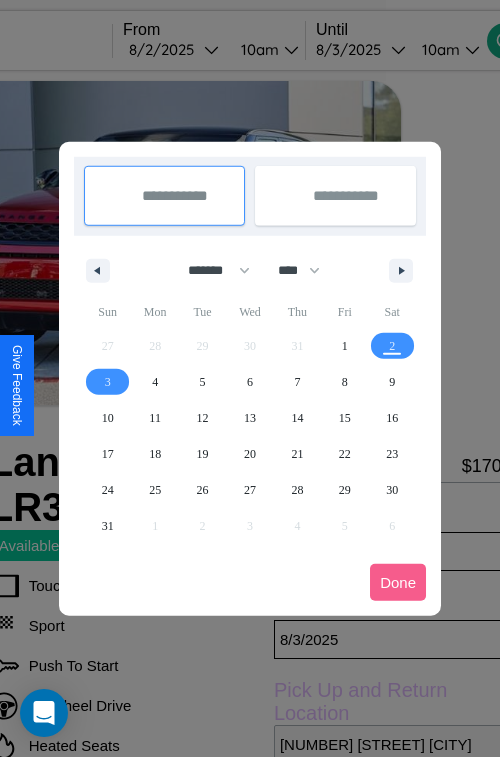 click at bounding box center [250, 378] 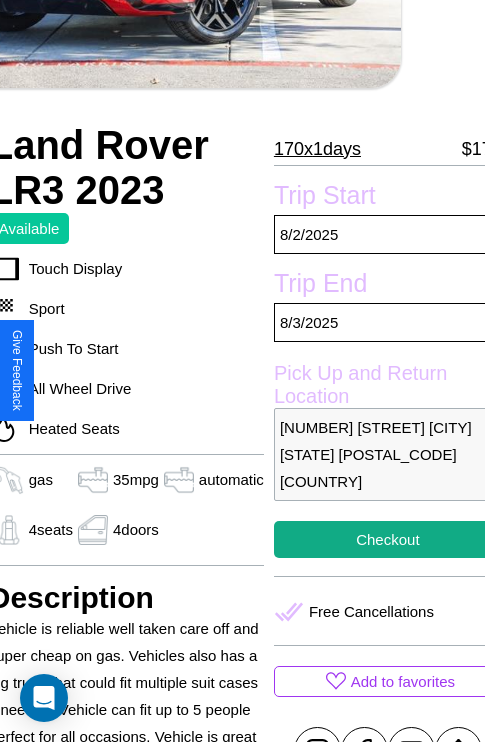 scroll, scrollTop: 485, scrollLeft: 84, axis: both 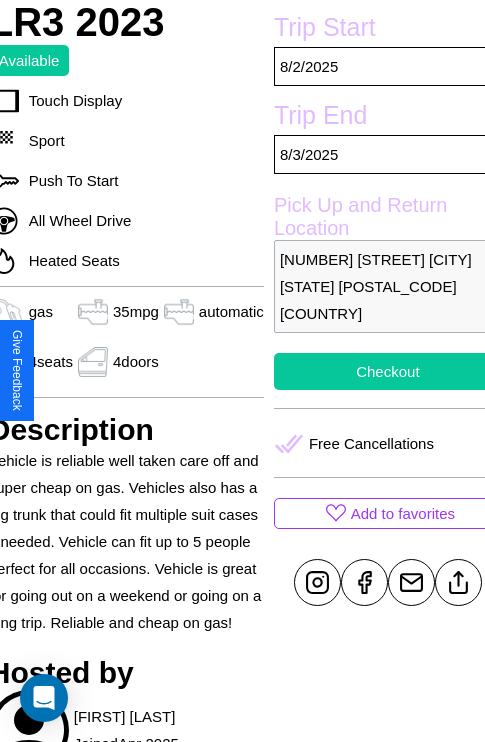 click on "Checkout" at bounding box center (388, 371) 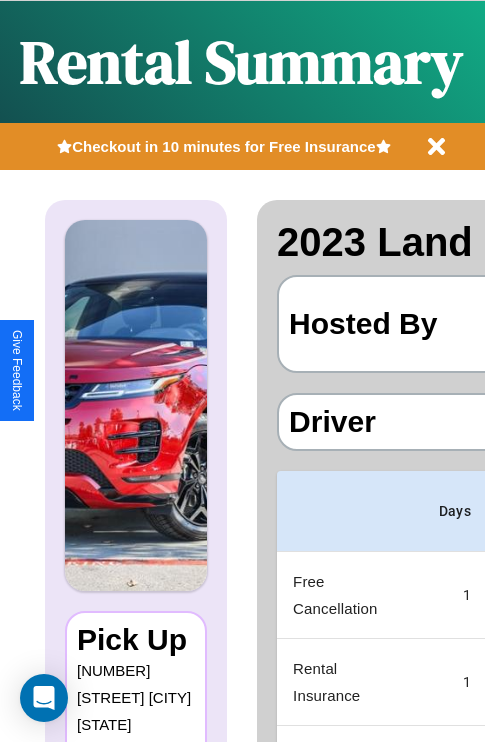 scroll, scrollTop: 0, scrollLeft: 387, axis: horizontal 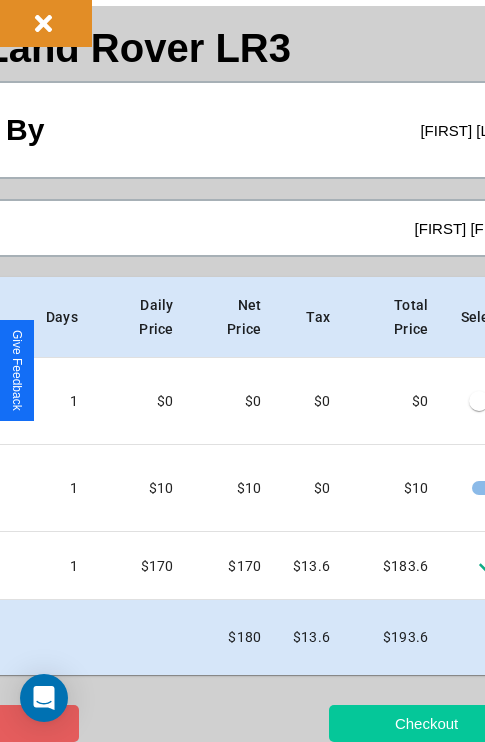 click on "Checkout" at bounding box center (426, 723) 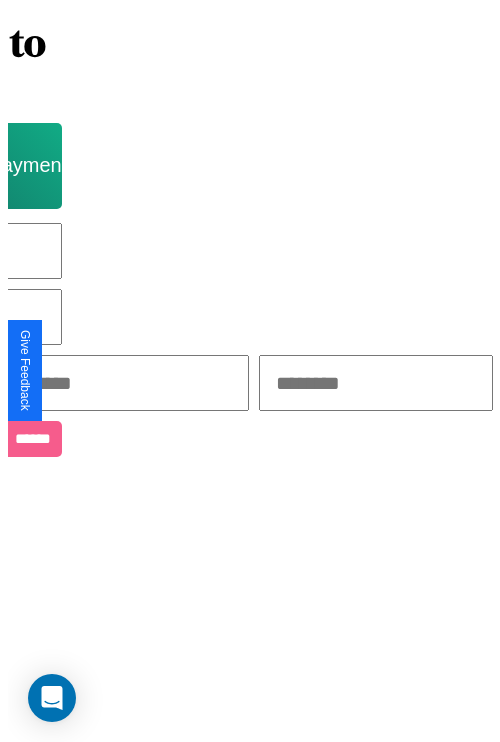 scroll, scrollTop: 0, scrollLeft: 0, axis: both 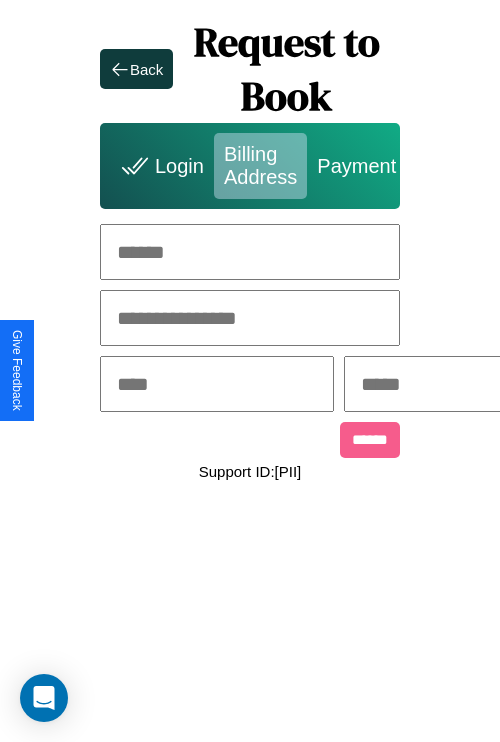 click at bounding box center [250, 252] 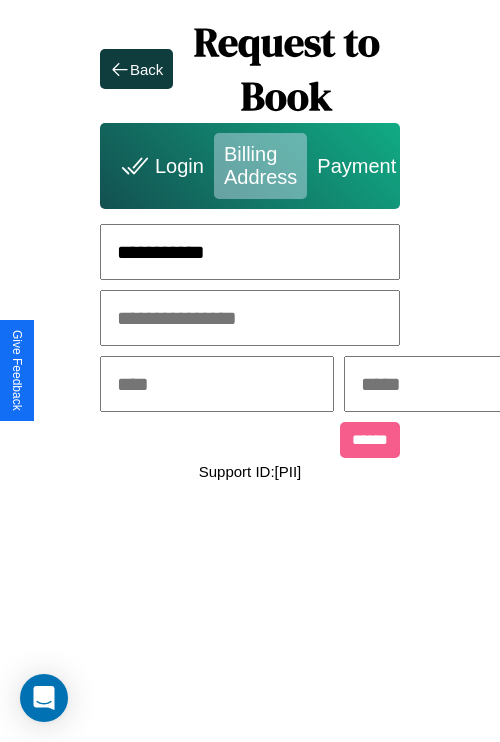 type on "**********" 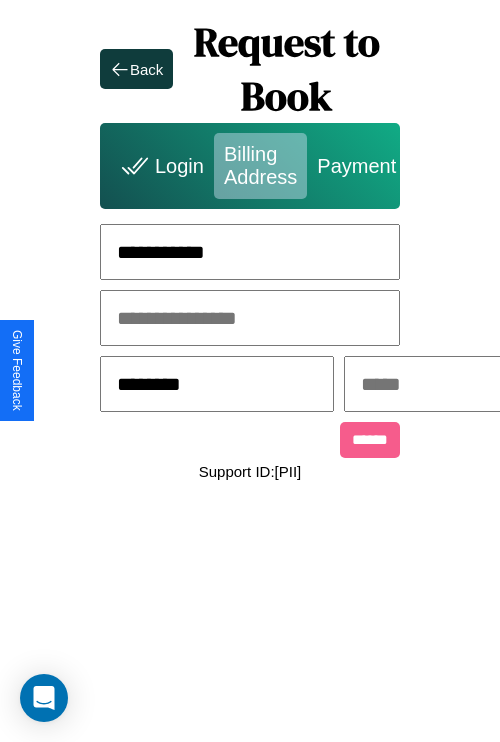 type on "********" 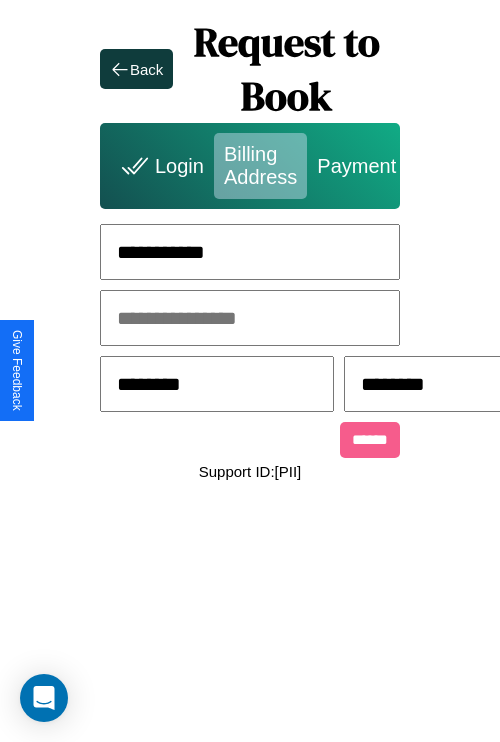 scroll, scrollTop: 0, scrollLeft: 517, axis: horizontal 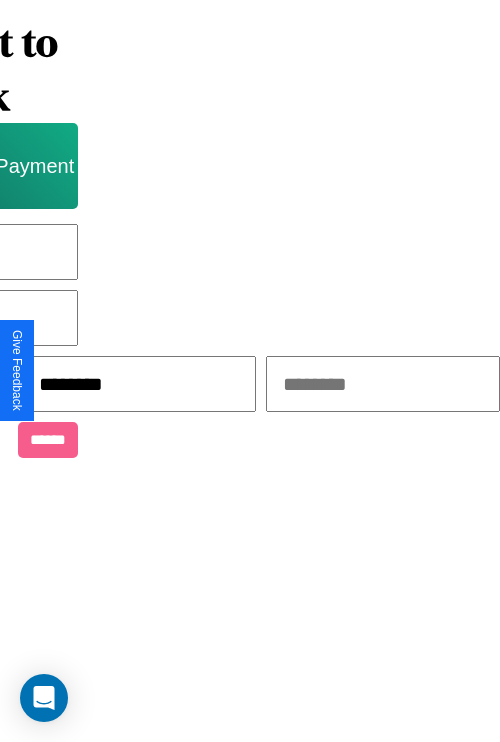 type on "********" 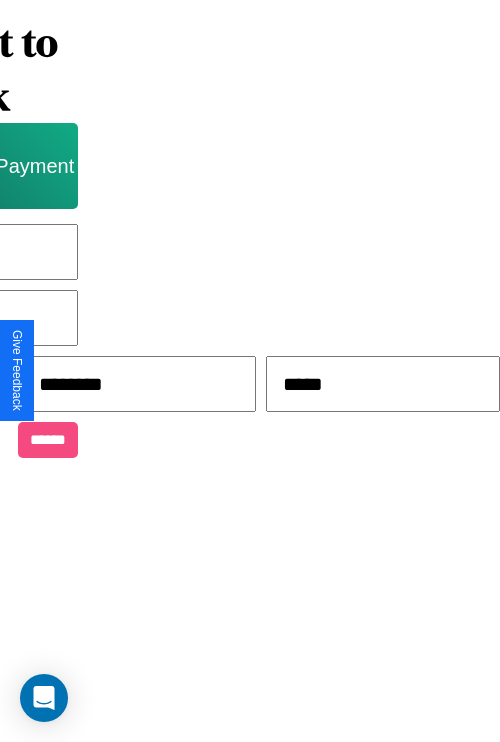 type on "*****" 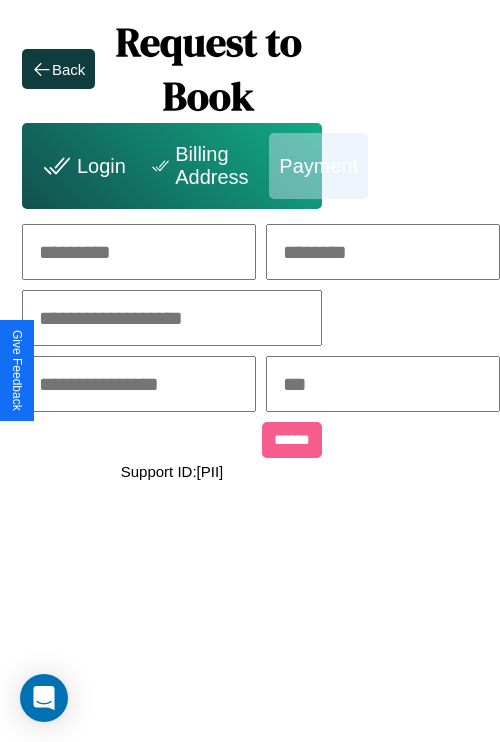 scroll, scrollTop: 0, scrollLeft: 208, axis: horizontal 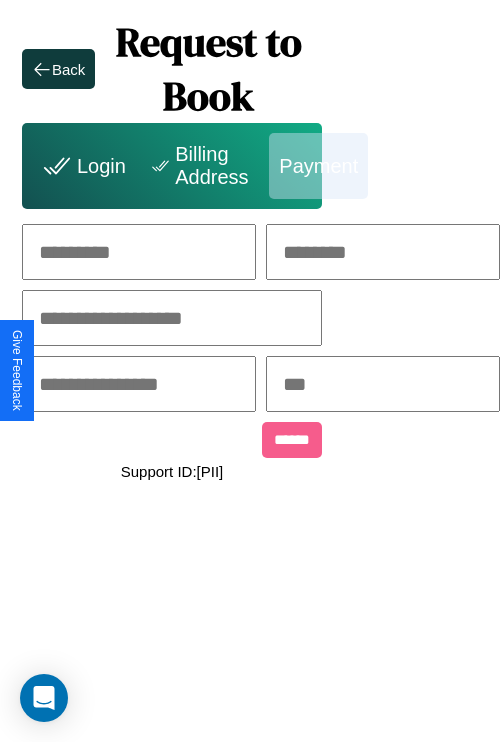 click at bounding box center [139, 252] 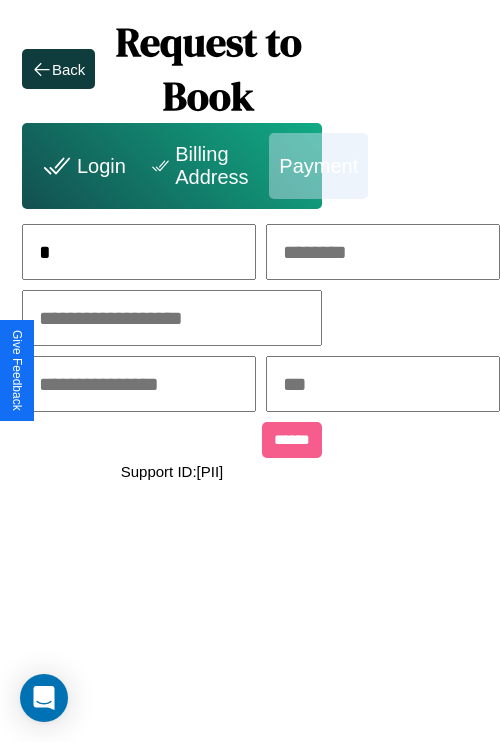 scroll, scrollTop: 0, scrollLeft: 127, axis: horizontal 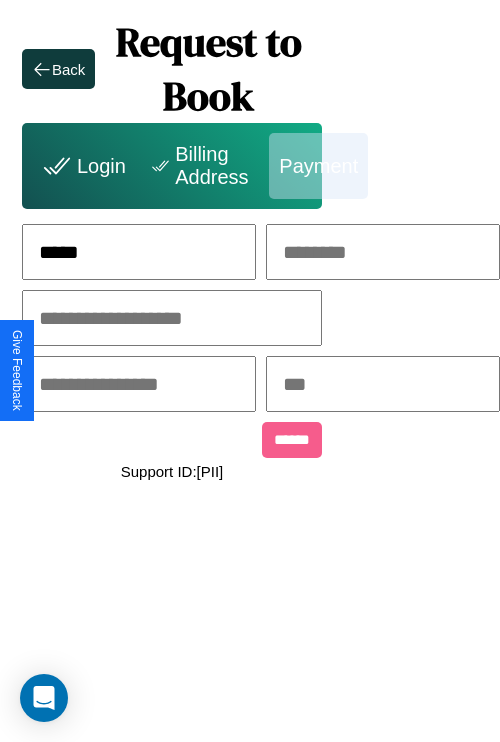 type on "*****" 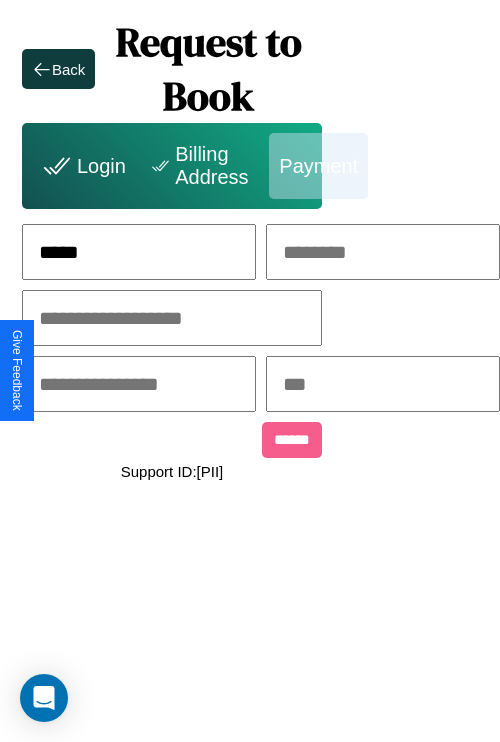 click at bounding box center [383, 252] 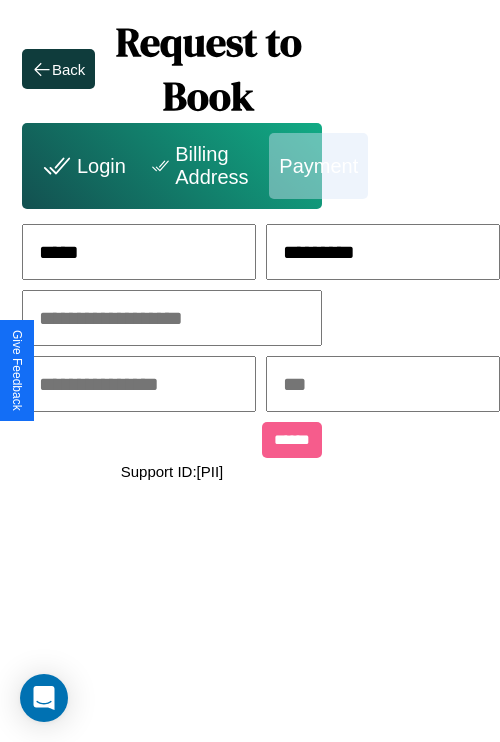 type on "*********" 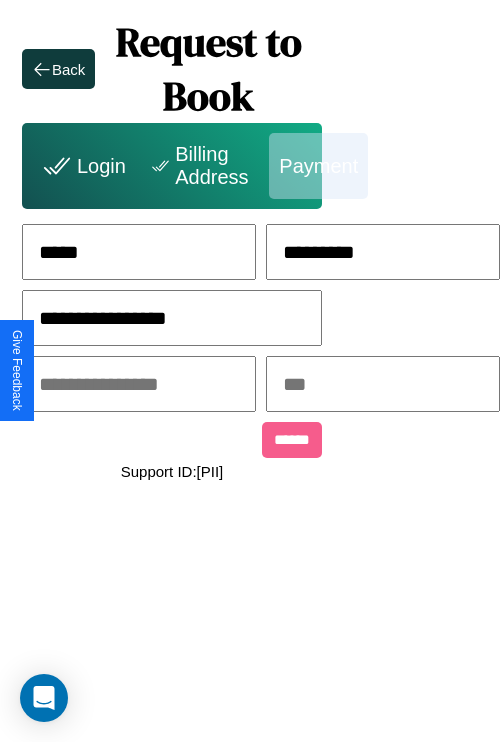type on "**********" 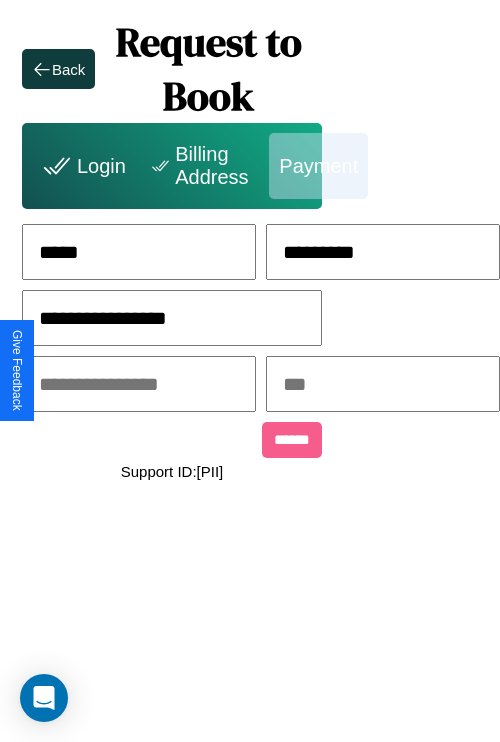 click at bounding box center (139, 384) 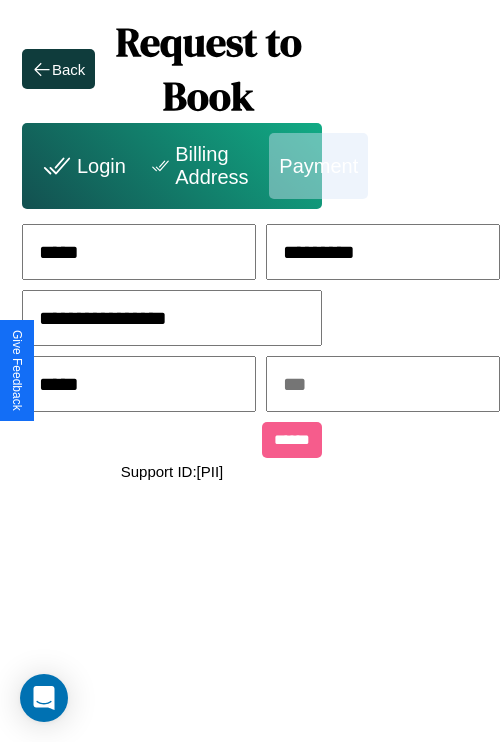 type on "*****" 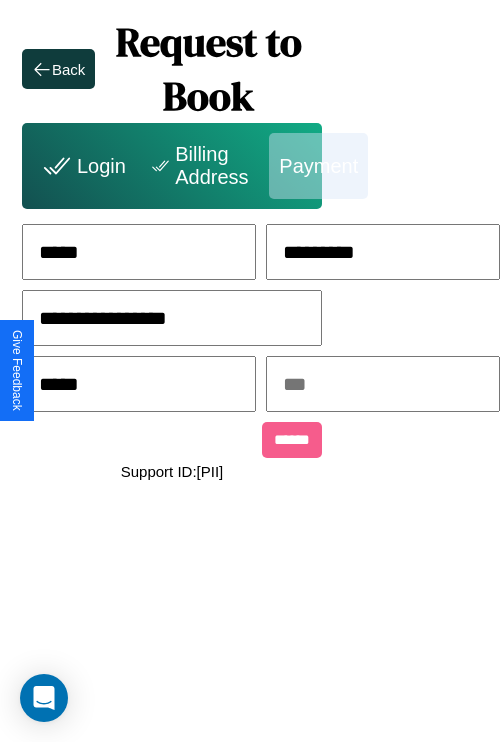 click at bounding box center [383, 384] 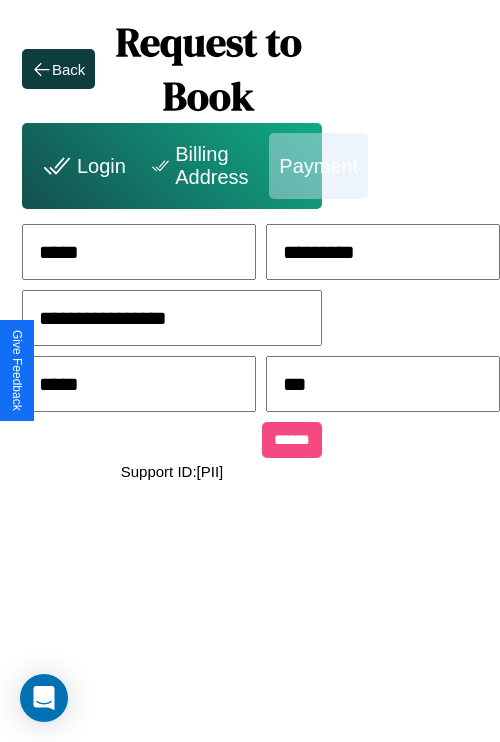 type on "***" 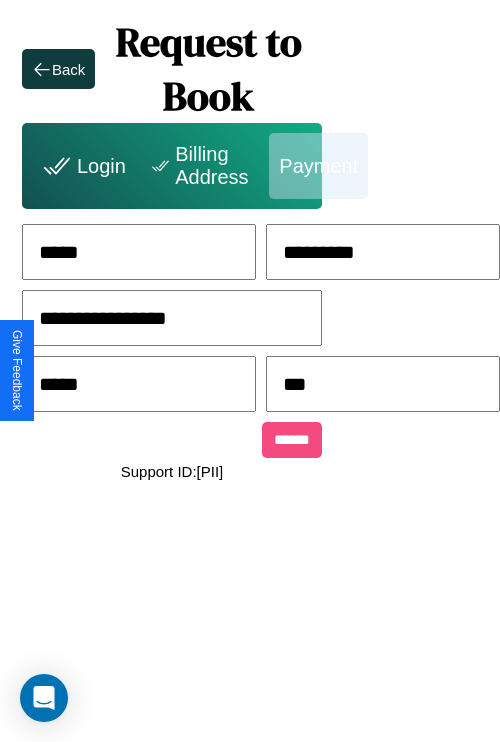 click on "******" at bounding box center (292, 440) 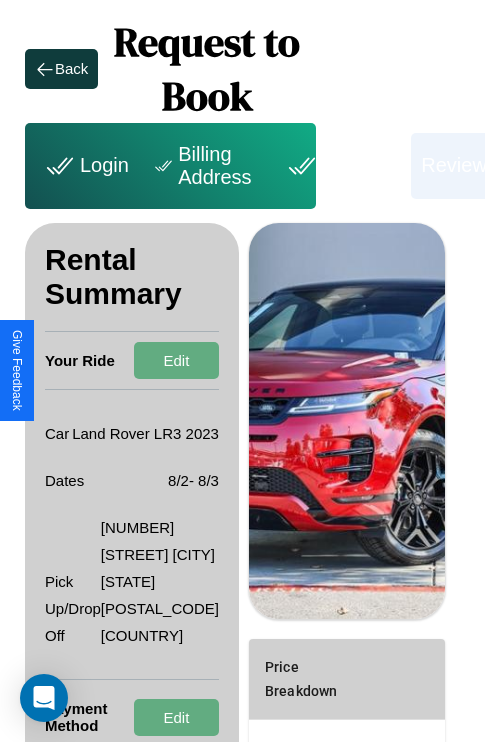 scroll, scrollTop: 322, scrollLeft: 72, axis: both 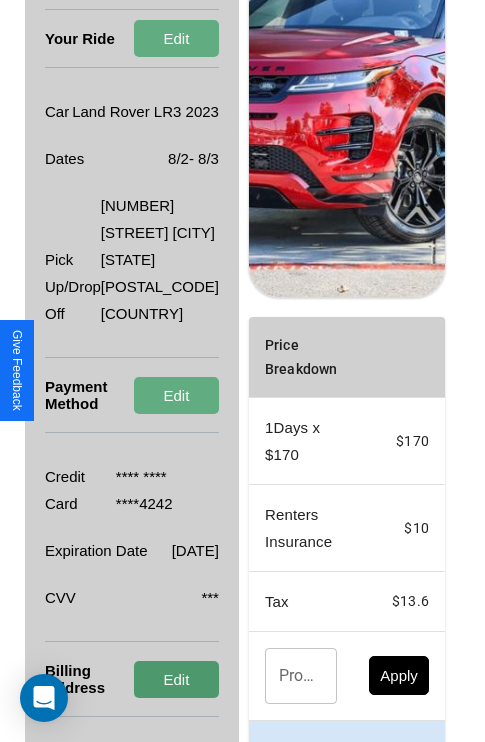 click on "Edit" at bounding box center (176, 679) 